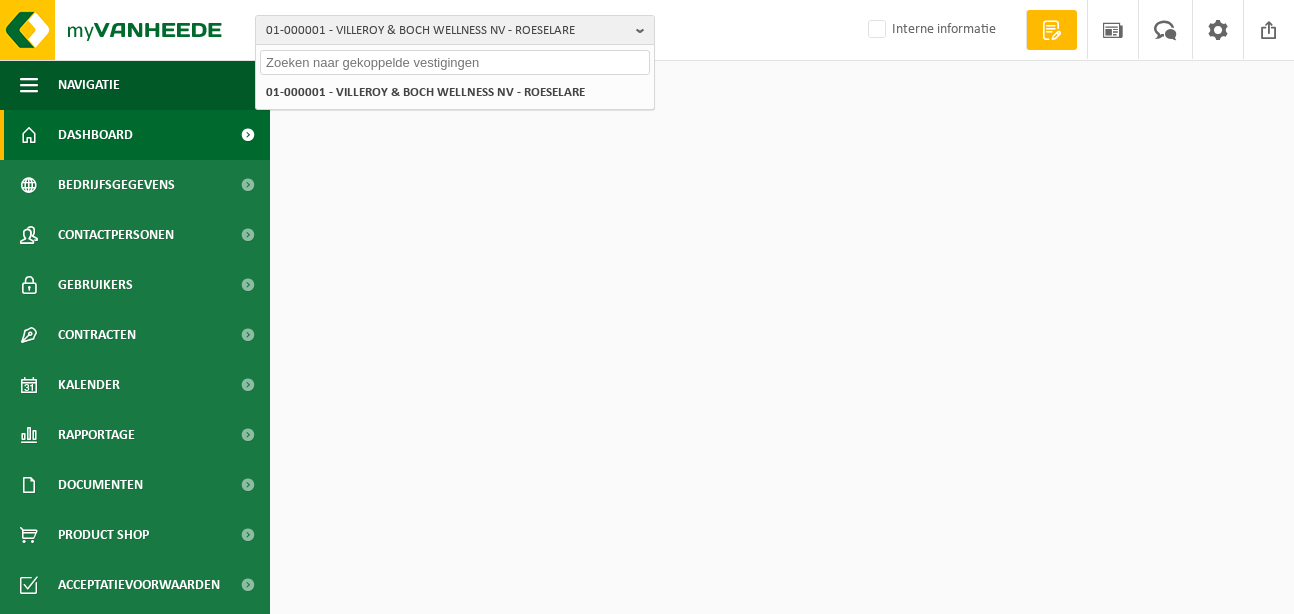 scroll, scrollTop: 0, scrollLeft: 0, axis: both 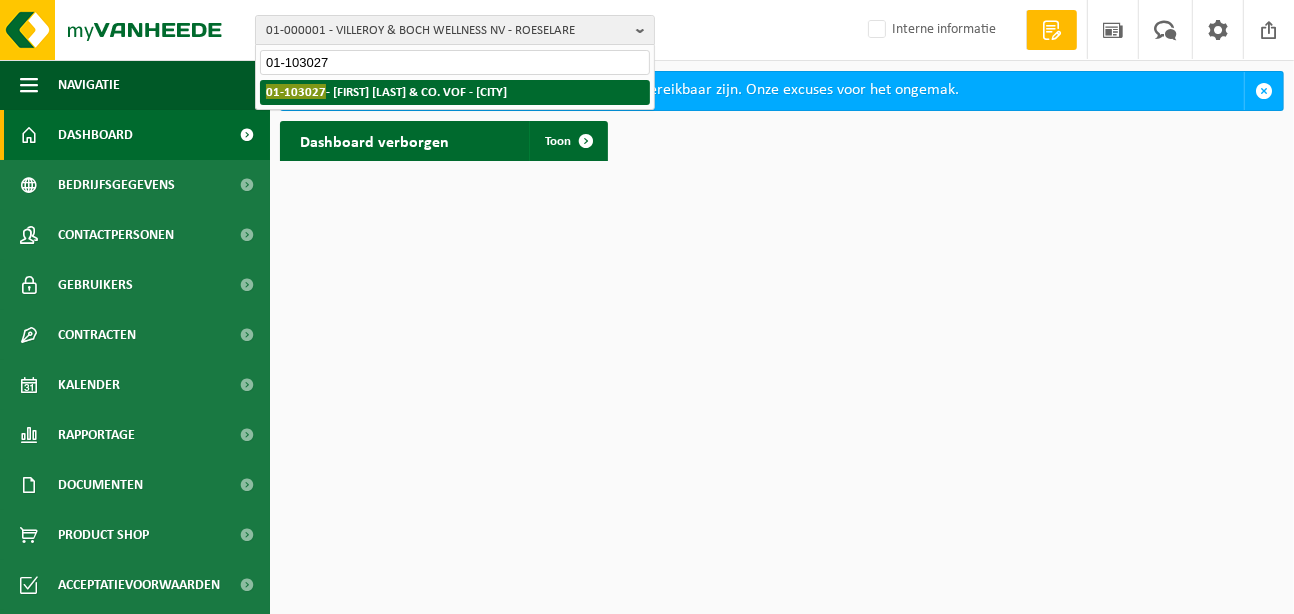 type on "01-103027" 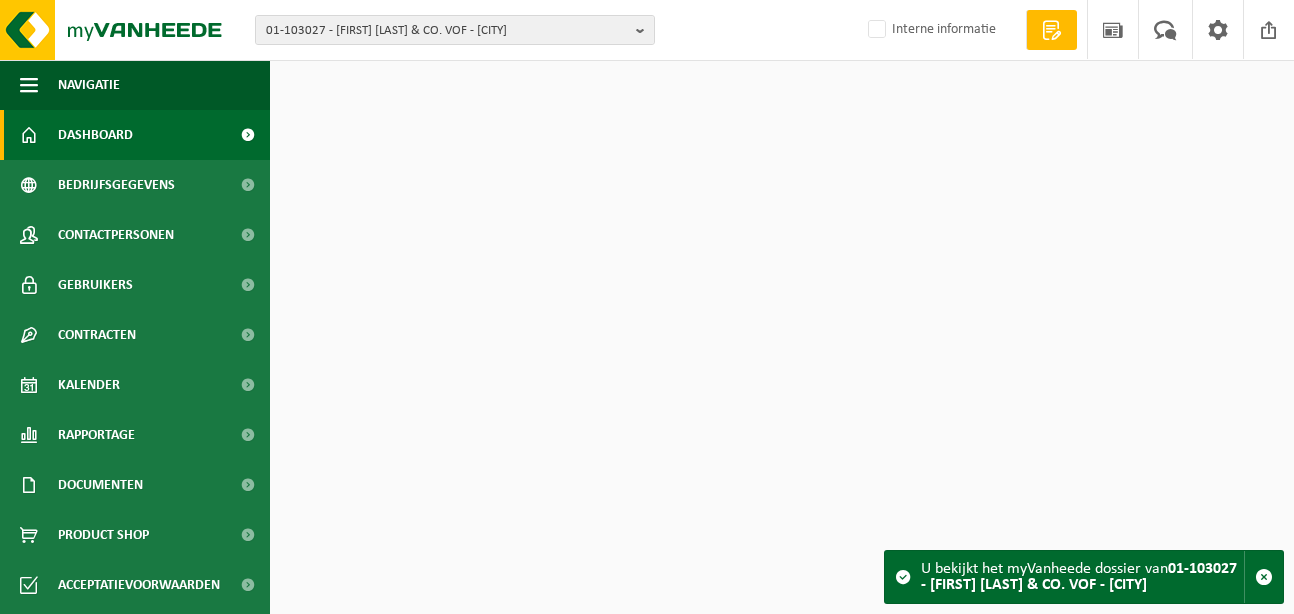 scroll, scrollTop: 0, scrollLeft: 0, axis: both 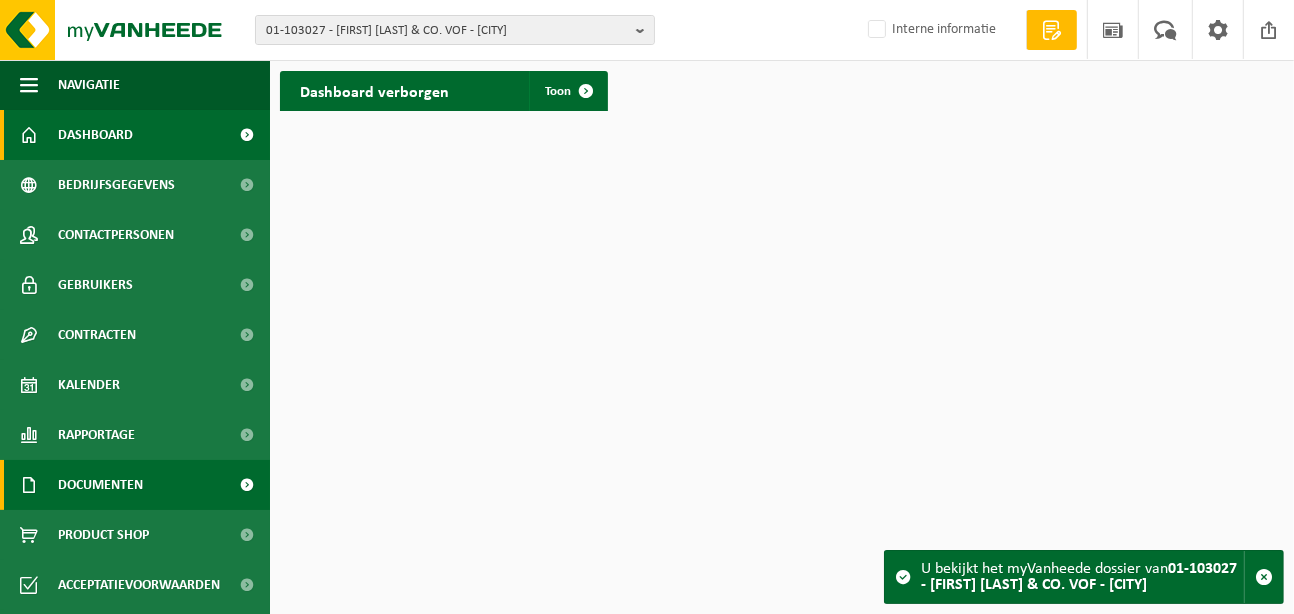 click on "Documenten" at bounding box center [100, 485] 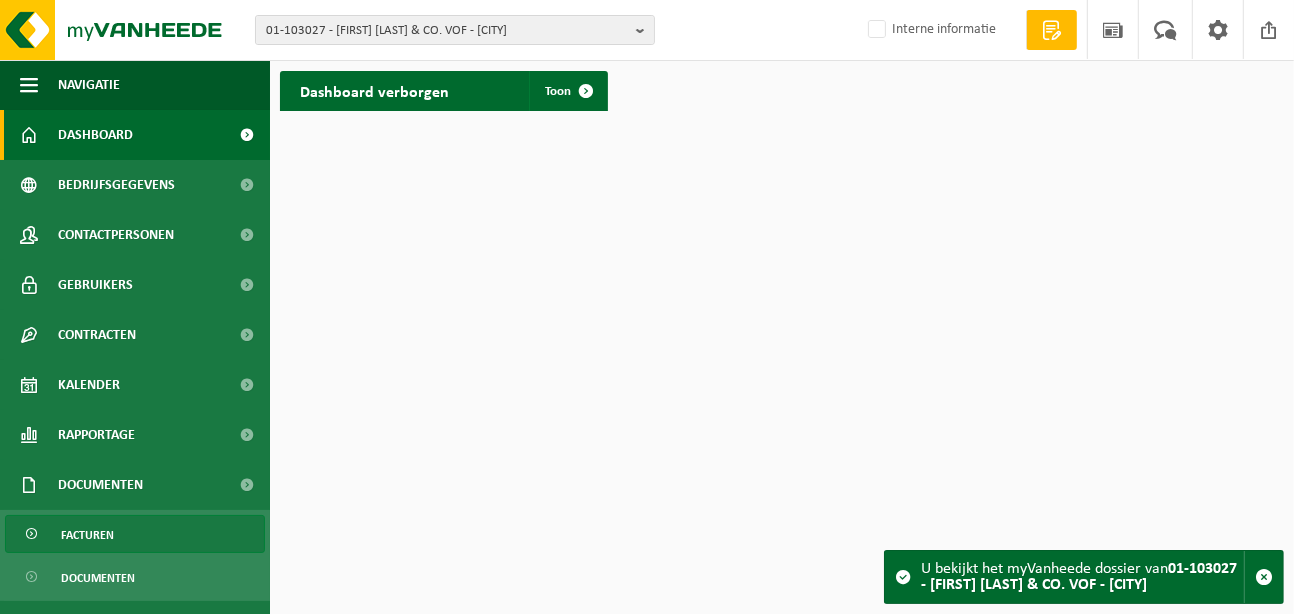 click on "Facturen" at bounding box center (87, 535) 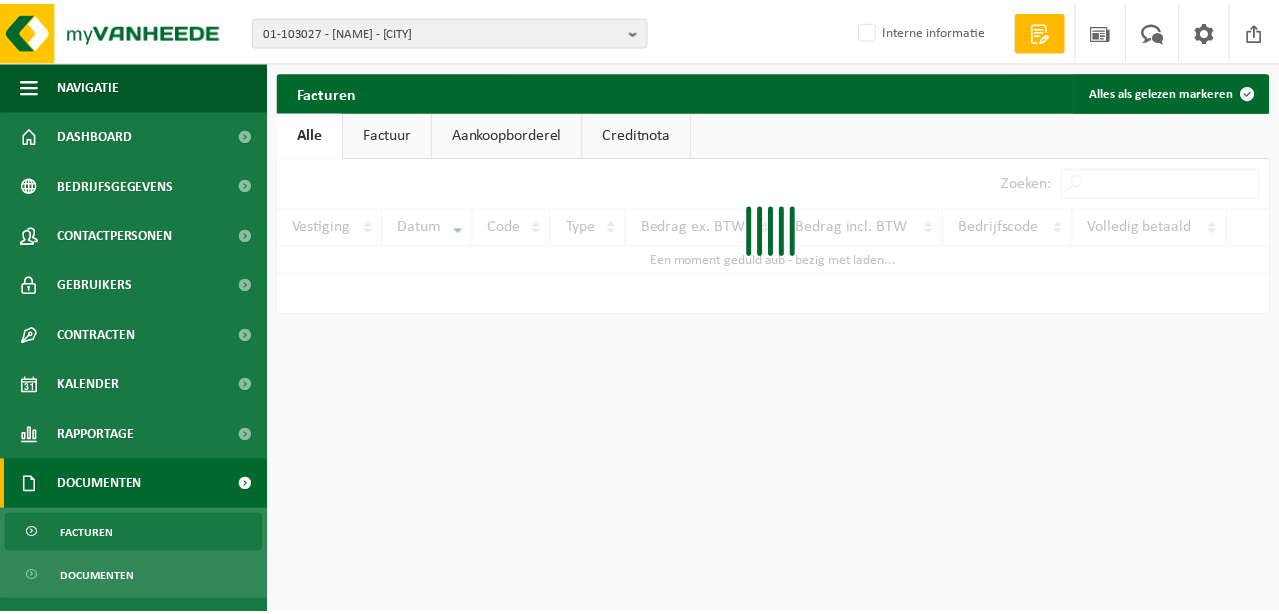 scroll, scrollTop: 0, scrollLeft: 0, axis: both 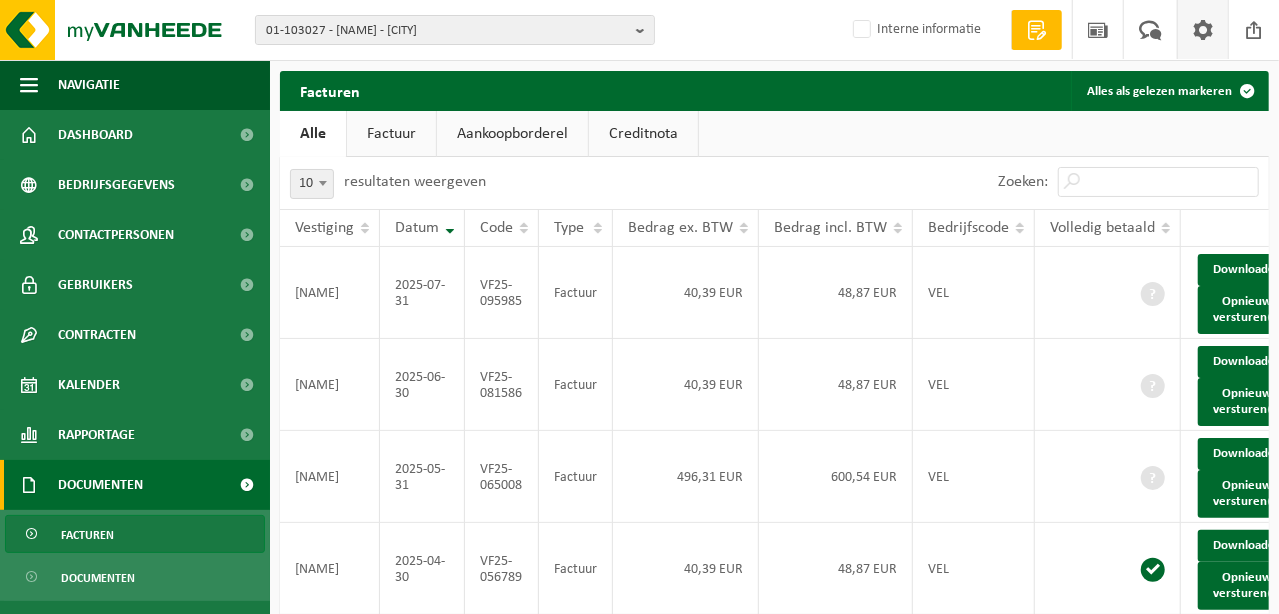click at bounding box center (1202, 29) 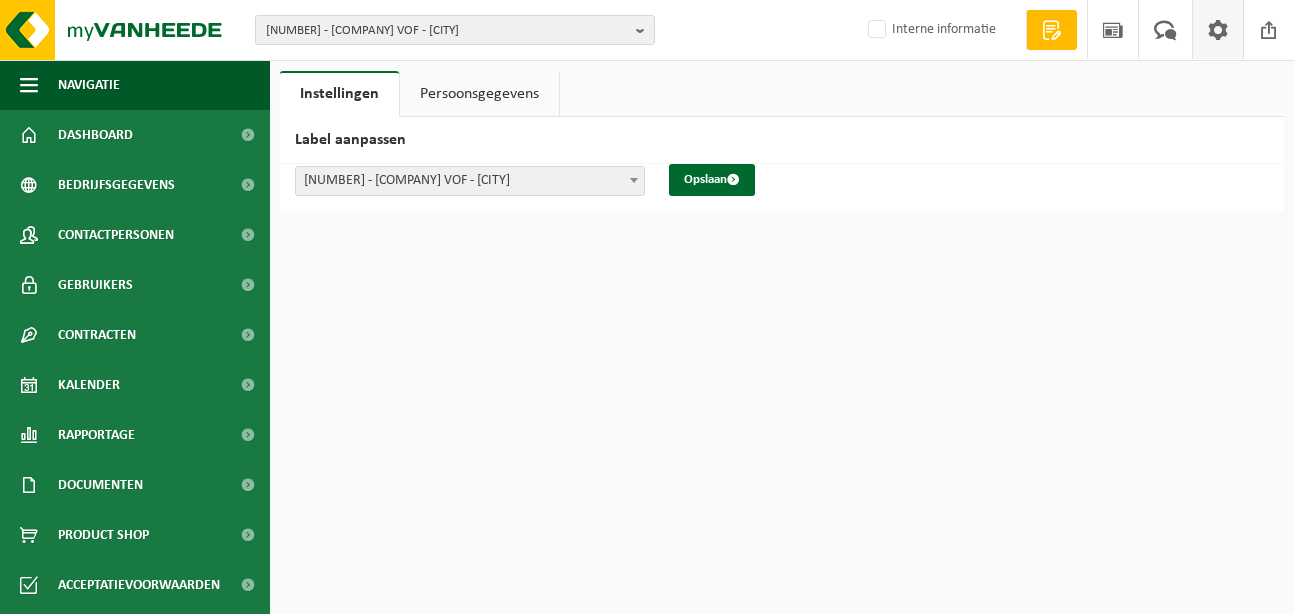 scroll, scrollTop: 0, scrollLeft: 0, axis: both 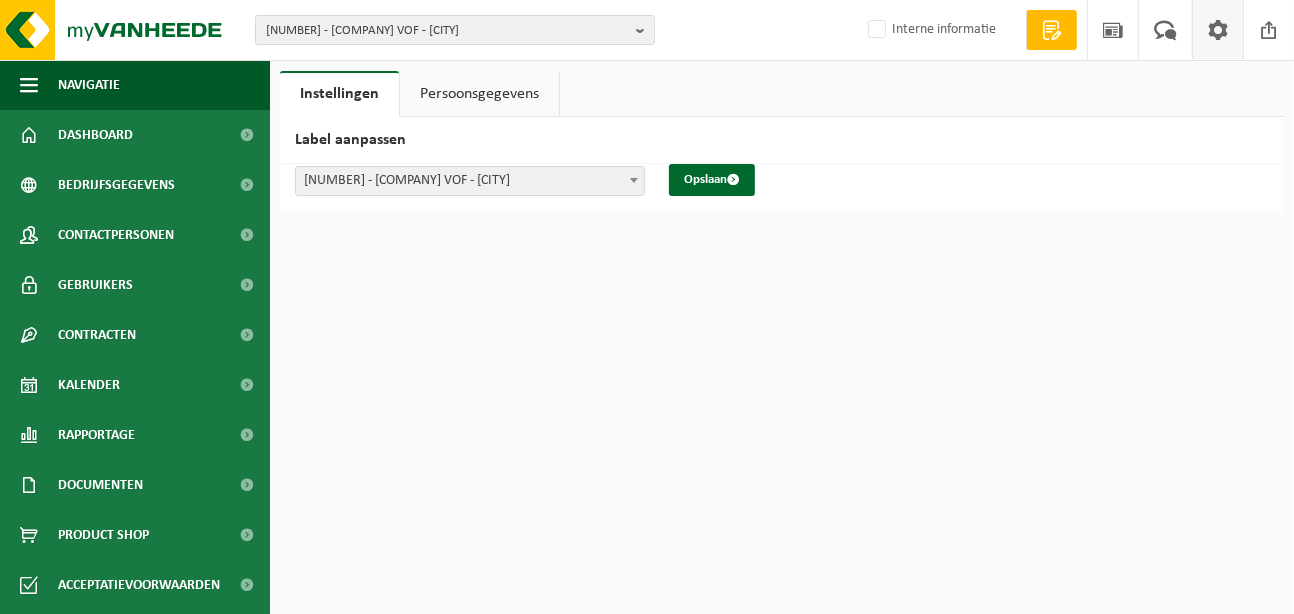click on "Persoonsgegevens" at bounding box center (479, 94) 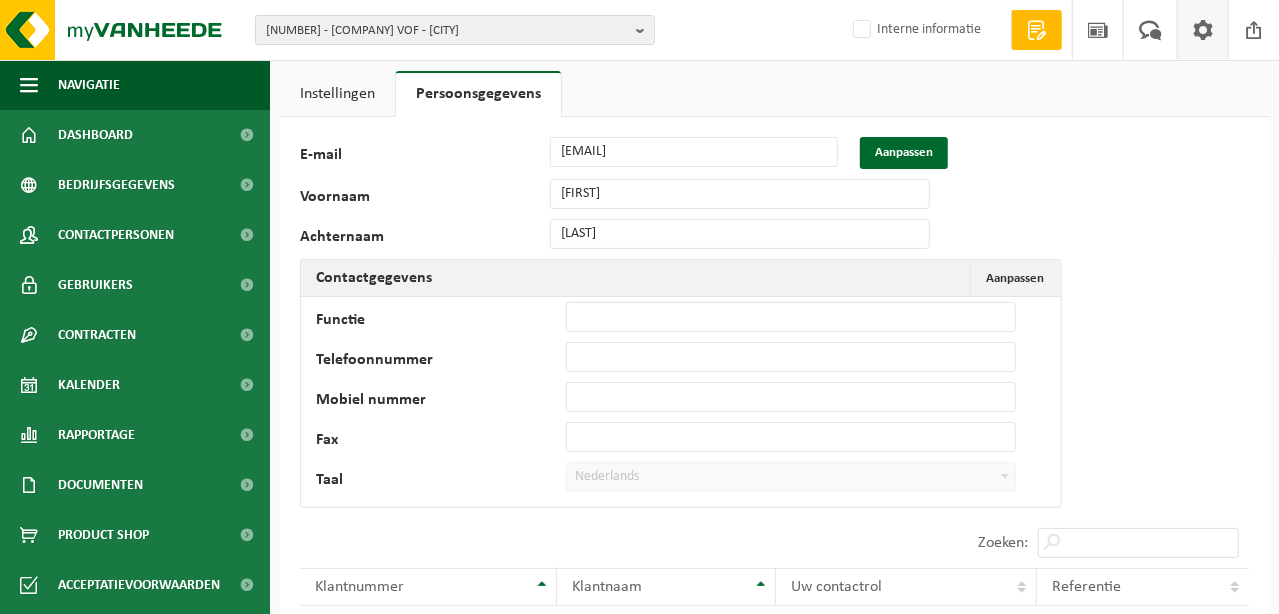 click on "Instellingen" at bounding box center [337, 94] 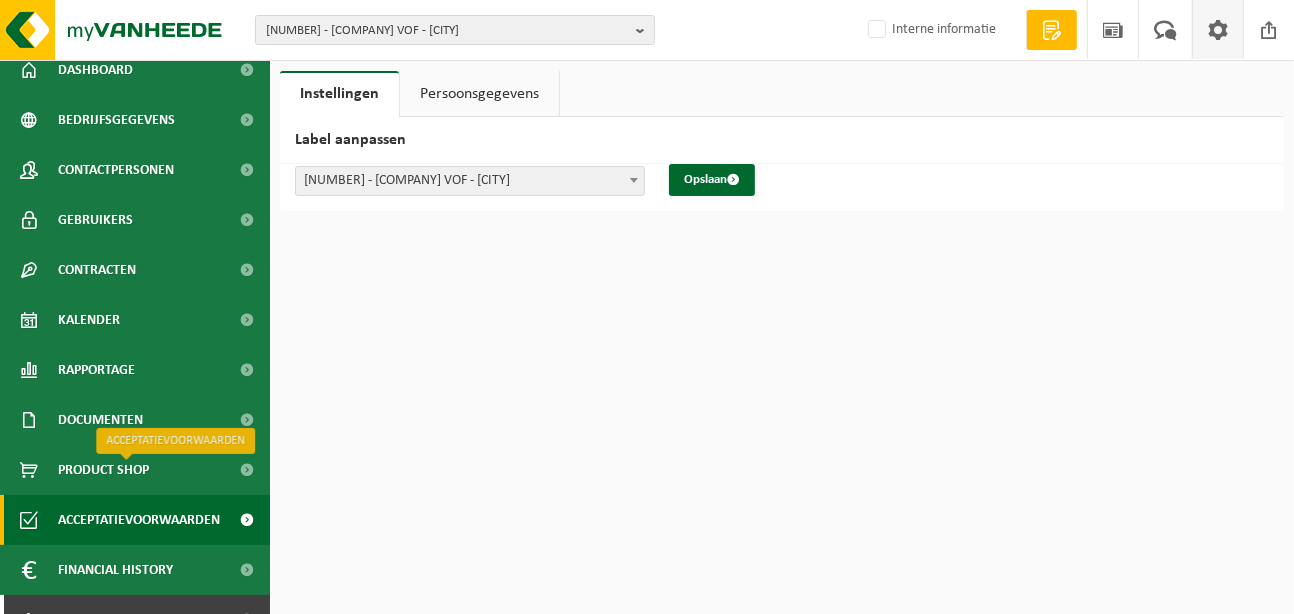 scroll, scrollTop: 95, scrollLeft: 0, axis: vertical 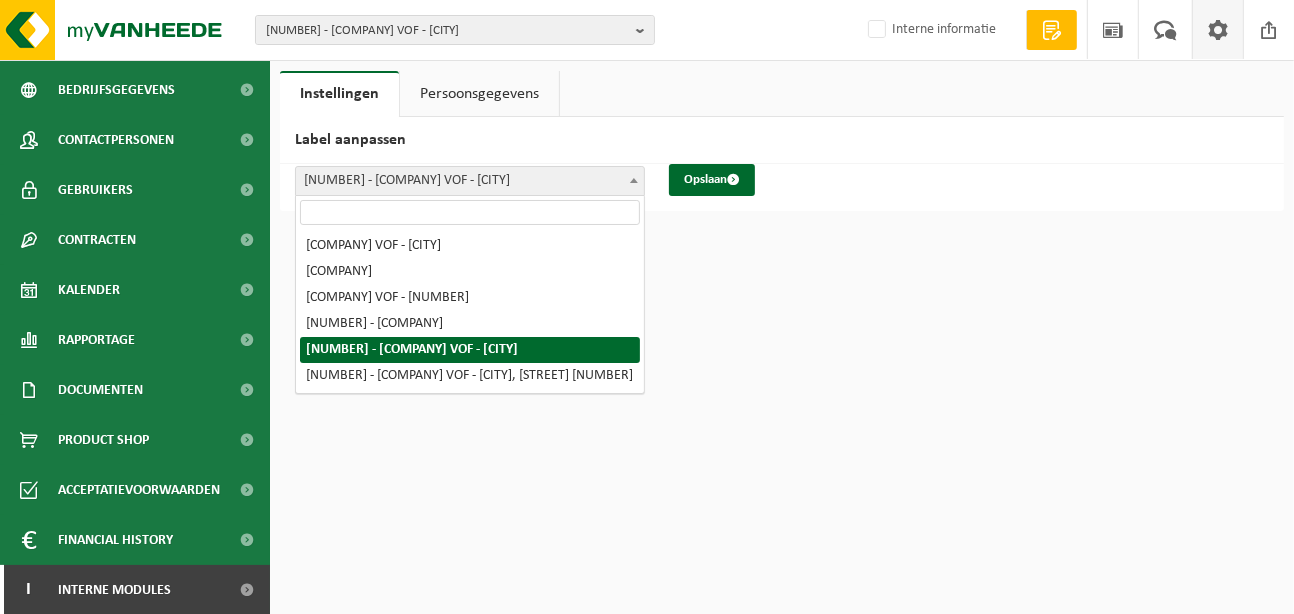 click on "[NUMBER] - [NAME] & CO. VOF - [CITY]" at bounding box center [470, 181] 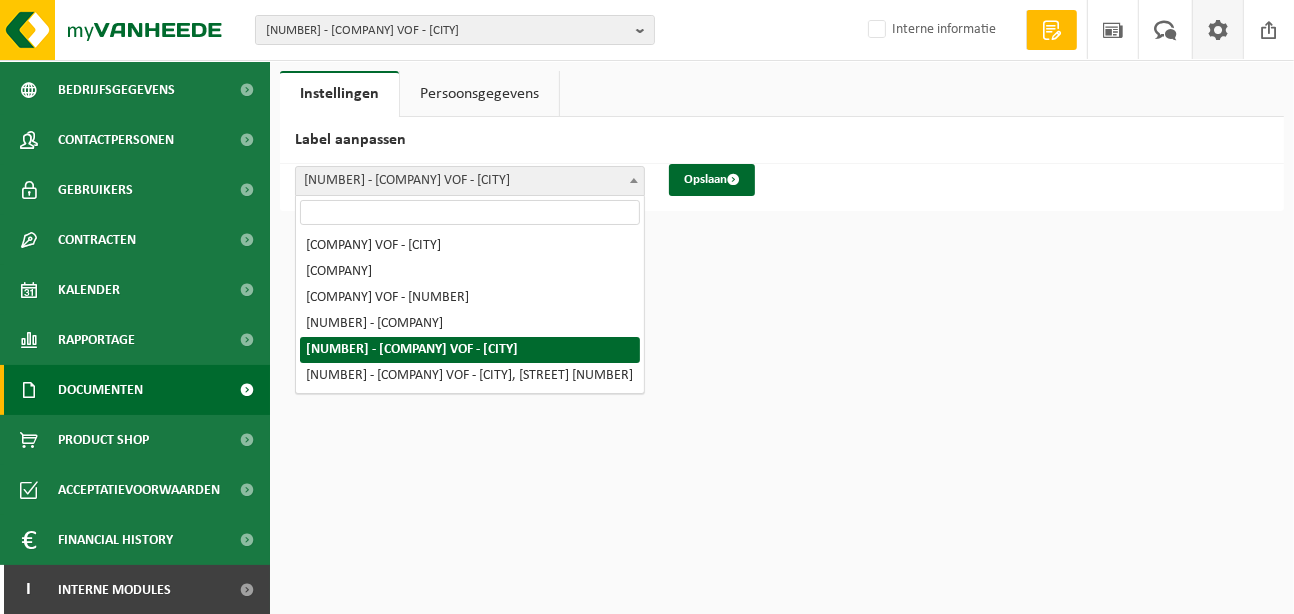 click on "Documenten" at bounding box center (100, 390) 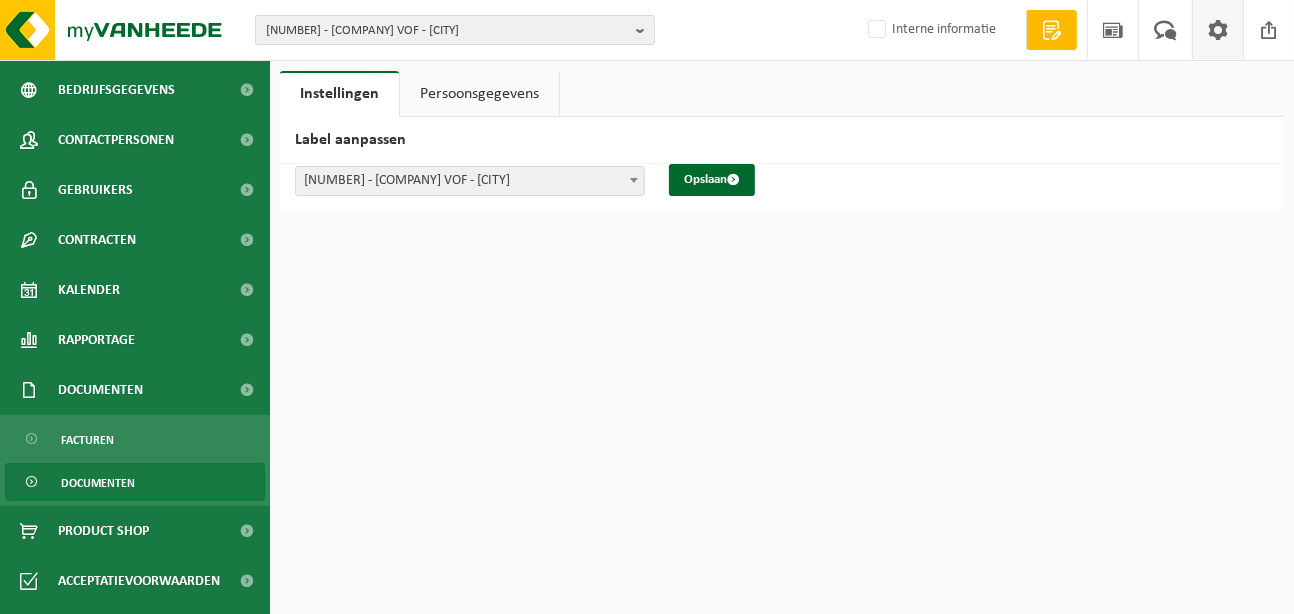 click on "Documenten" at bounding box center (98, 483) 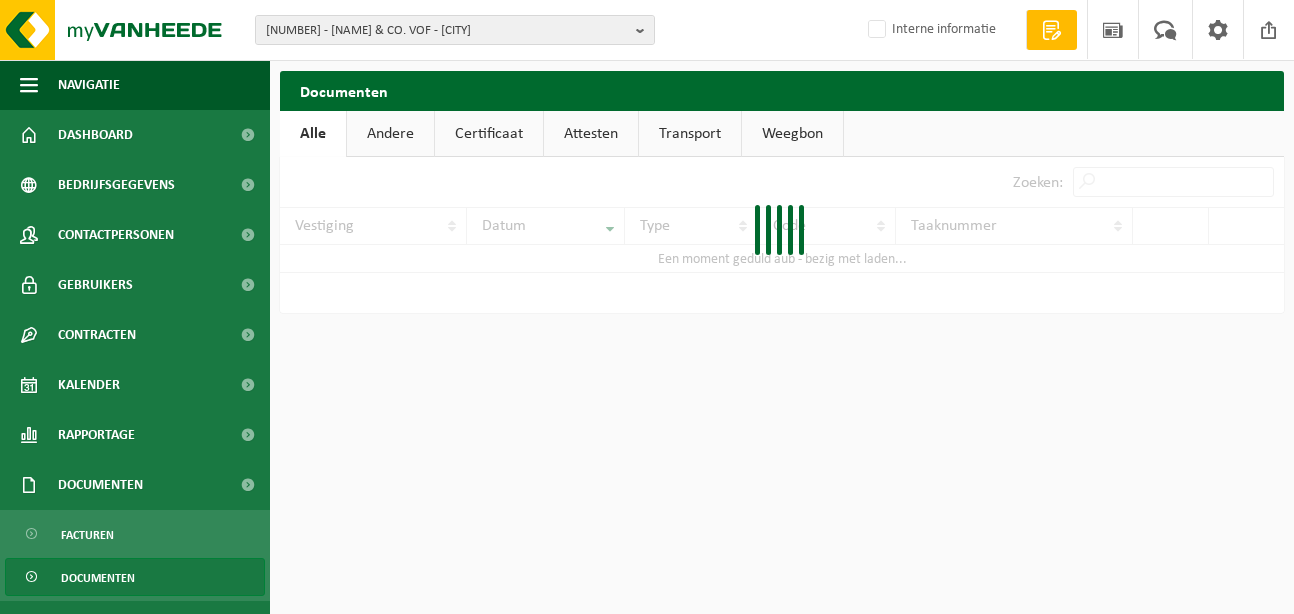 scroll, scrollTop: 0, scrollLeft: 0, axis: both 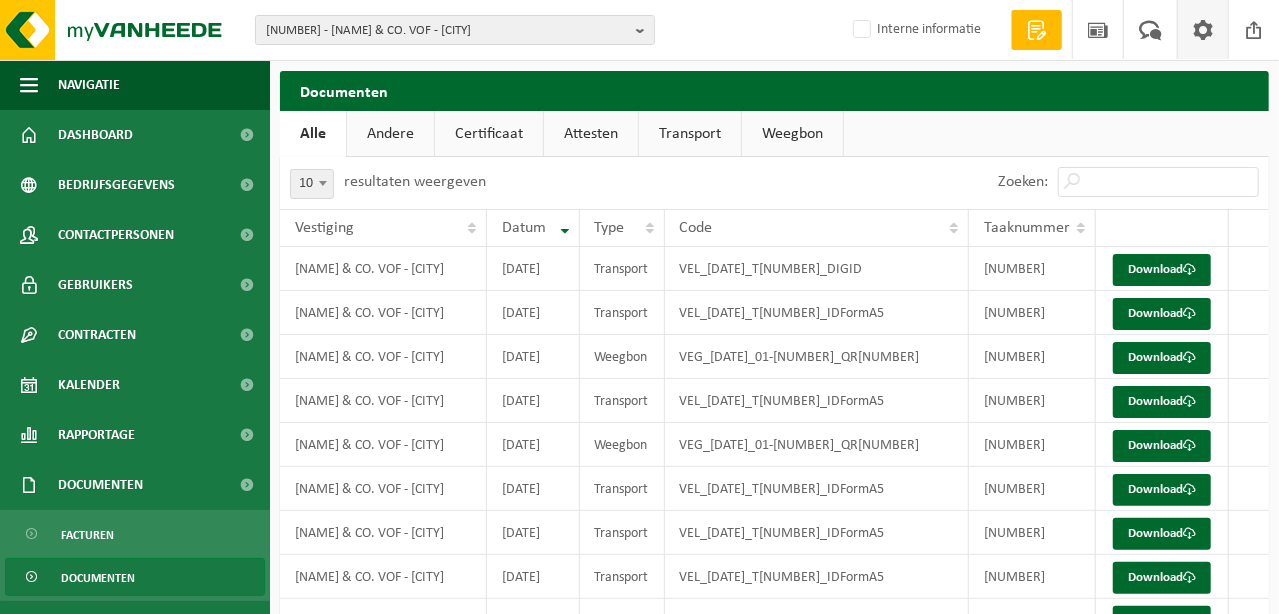 click at bounding box center [1203, 29] 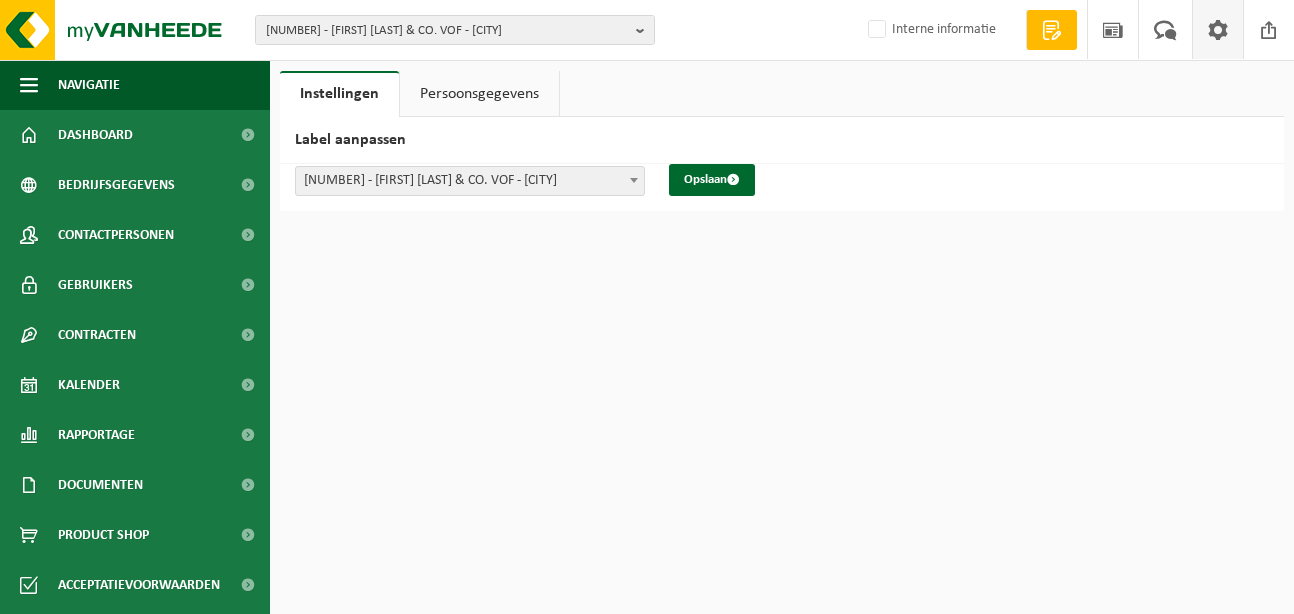 scroll, scrollTop: 0, scrollLeft: 0, axis: both 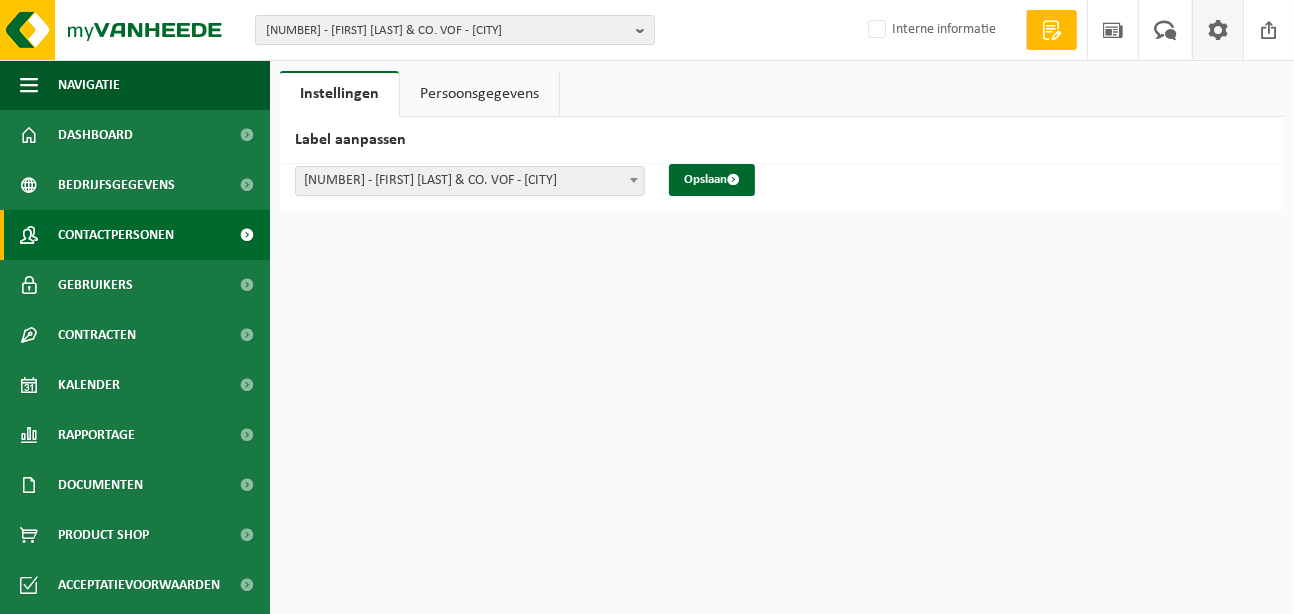 click on "Contactpersonen" at bounding box center [116, 235] 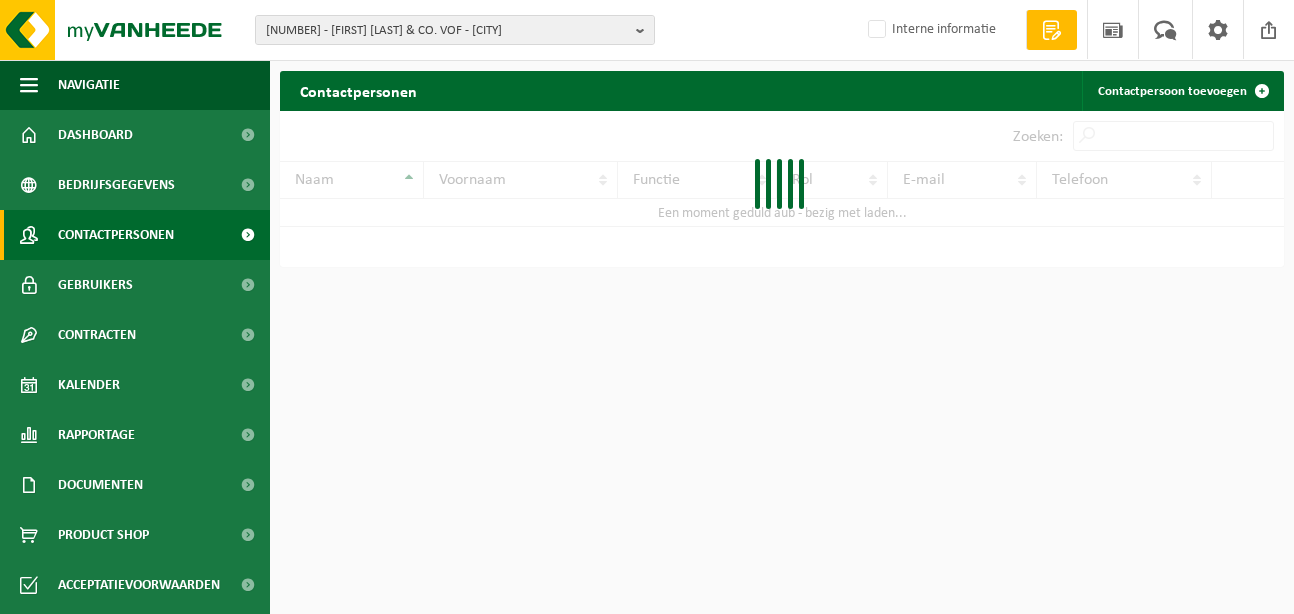 scroll, scrollTop: 0, scrollLeft: 0, axis: both 